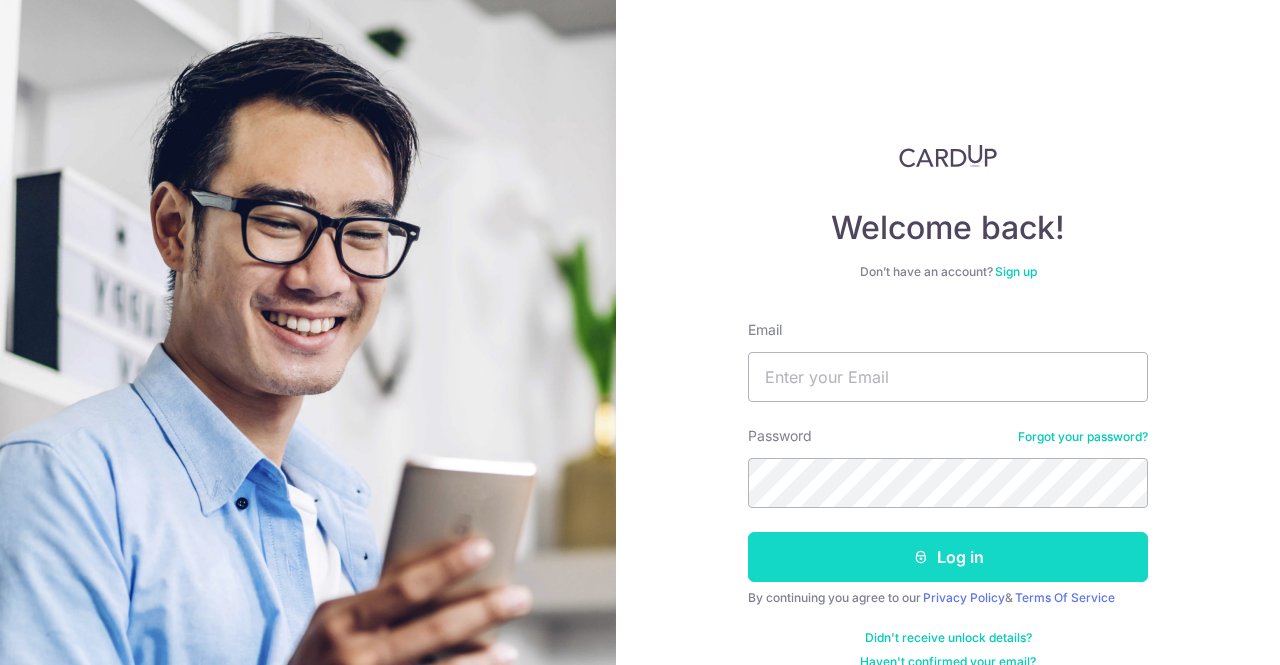 scroll, scrollTop: 0, scrollLeft: 0, axis: both 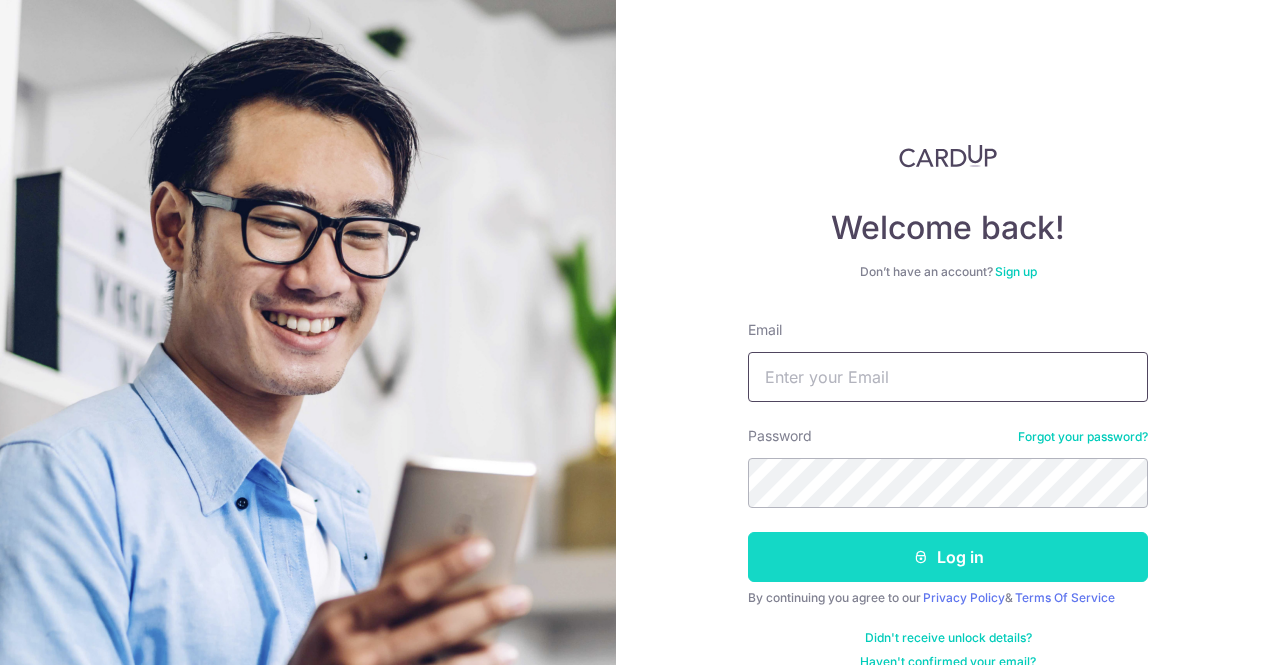 type on "[EMAIL]" 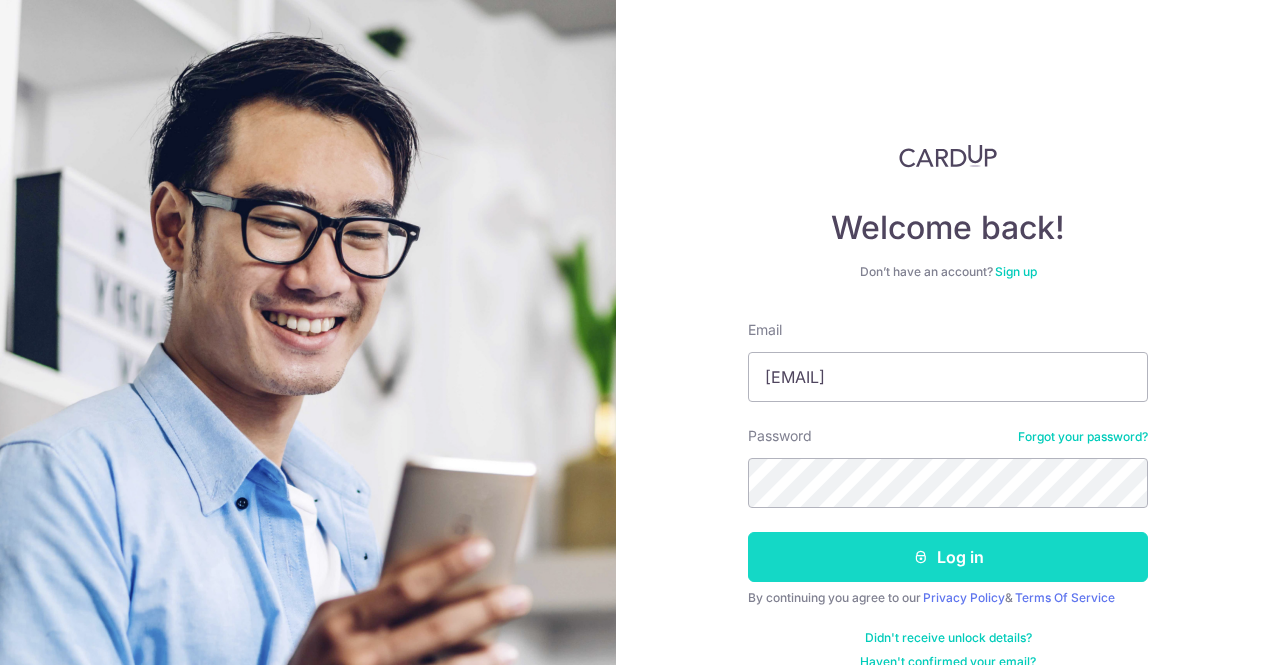 click on "Log in" at bounding box center [948, 557] 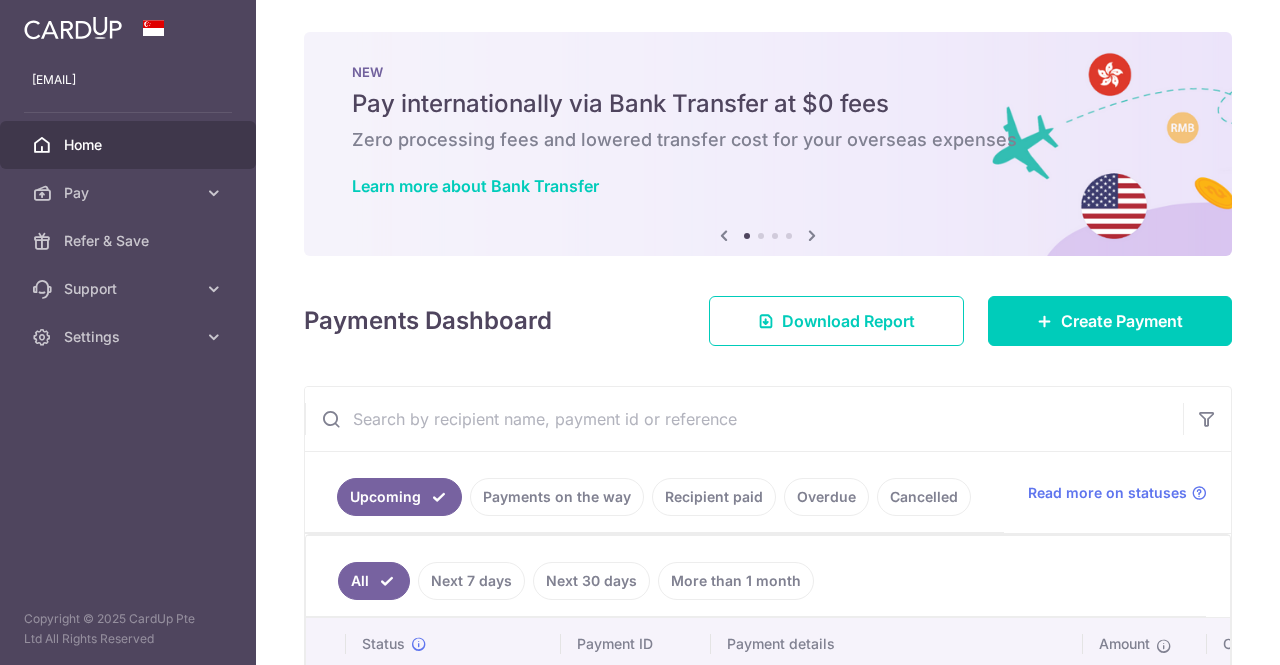 scroll, scrollTop: 0, scrollLeft: 0, axis: both 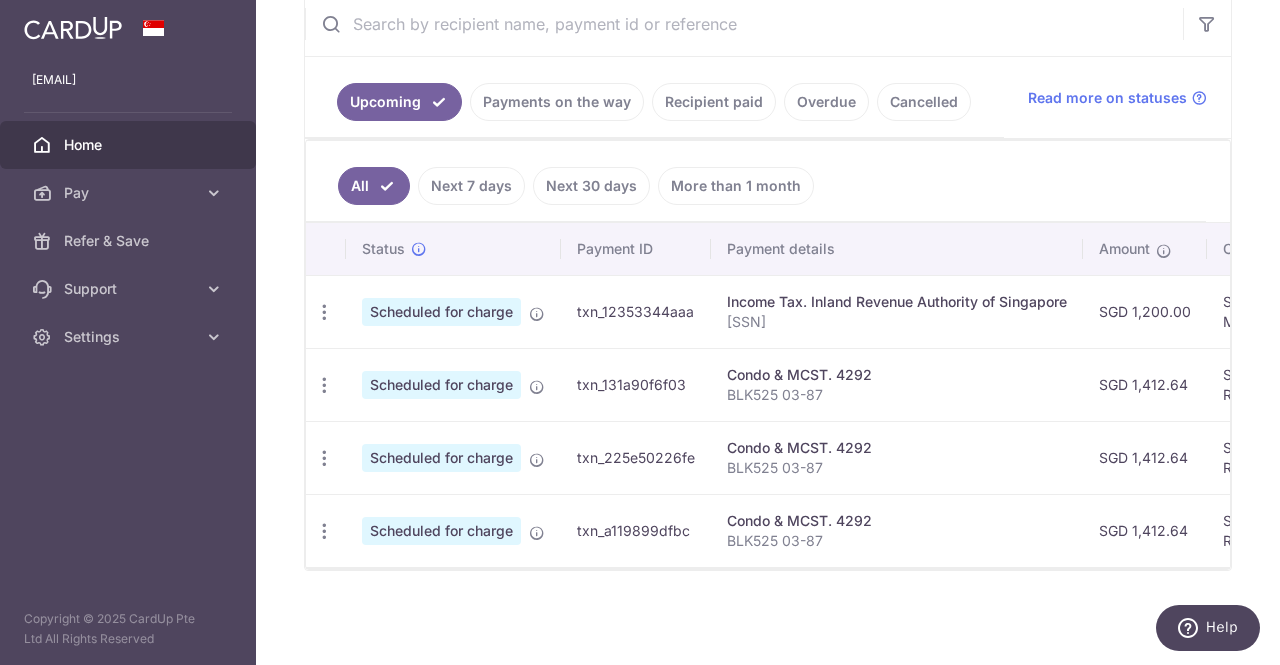 drag, startPoint x: 412, startPoint y: 293, endPoint x: 579, endPoint y: 310, distance: 167.86304 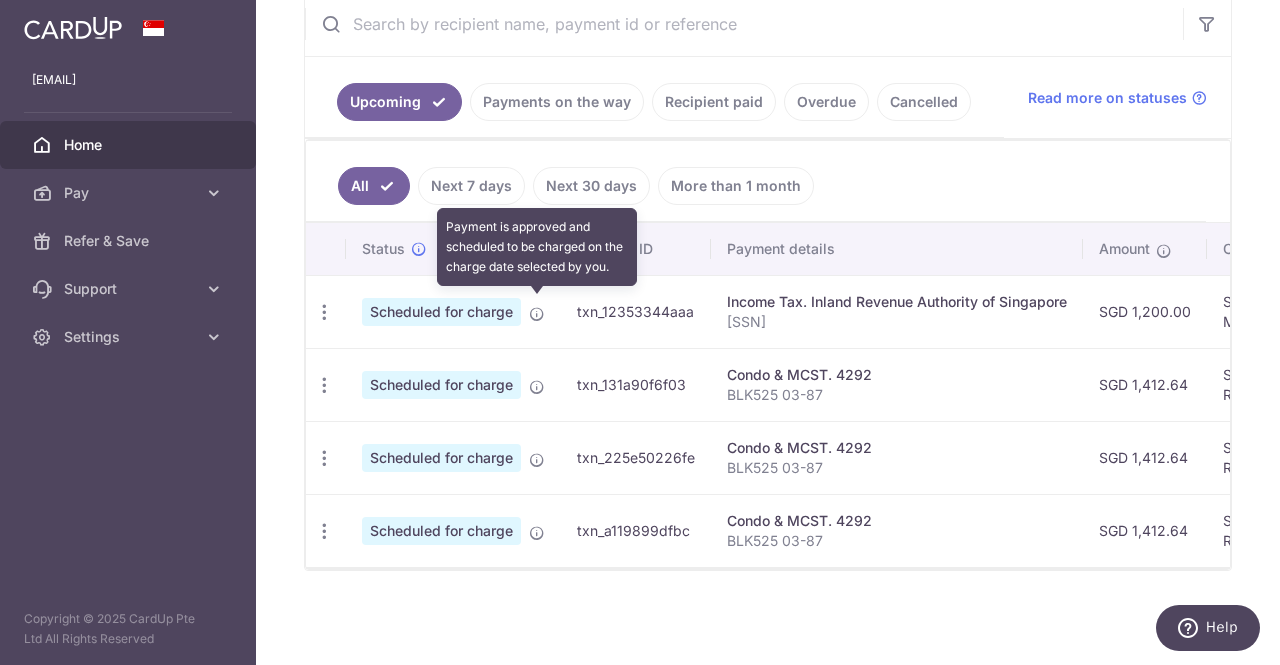 click at bounding box center [537, 314] 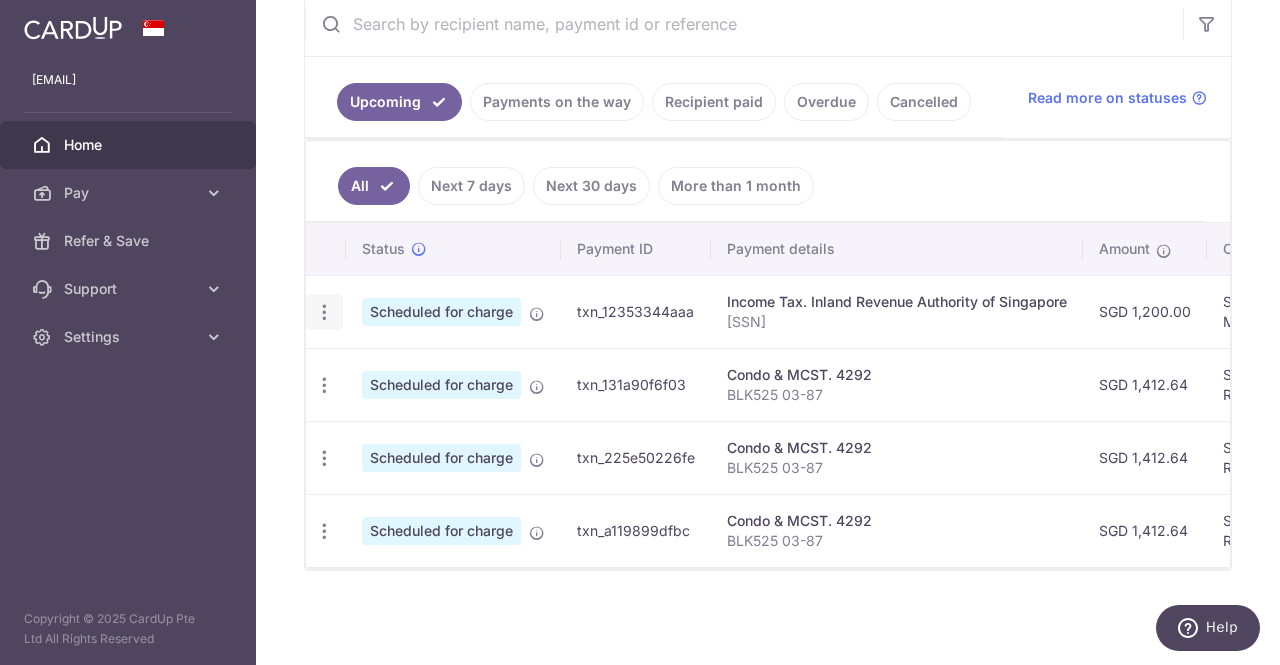 click at bounding box center [324, 312] 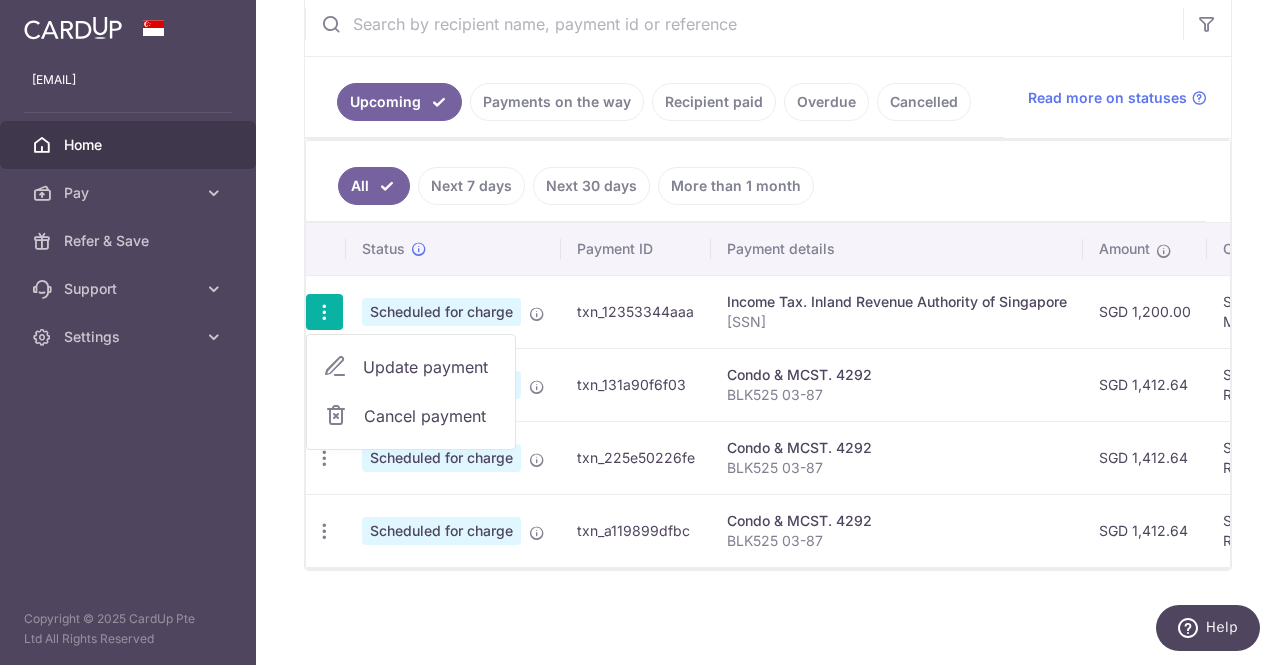 click on "Update payment" at bounding box center [431, 367] 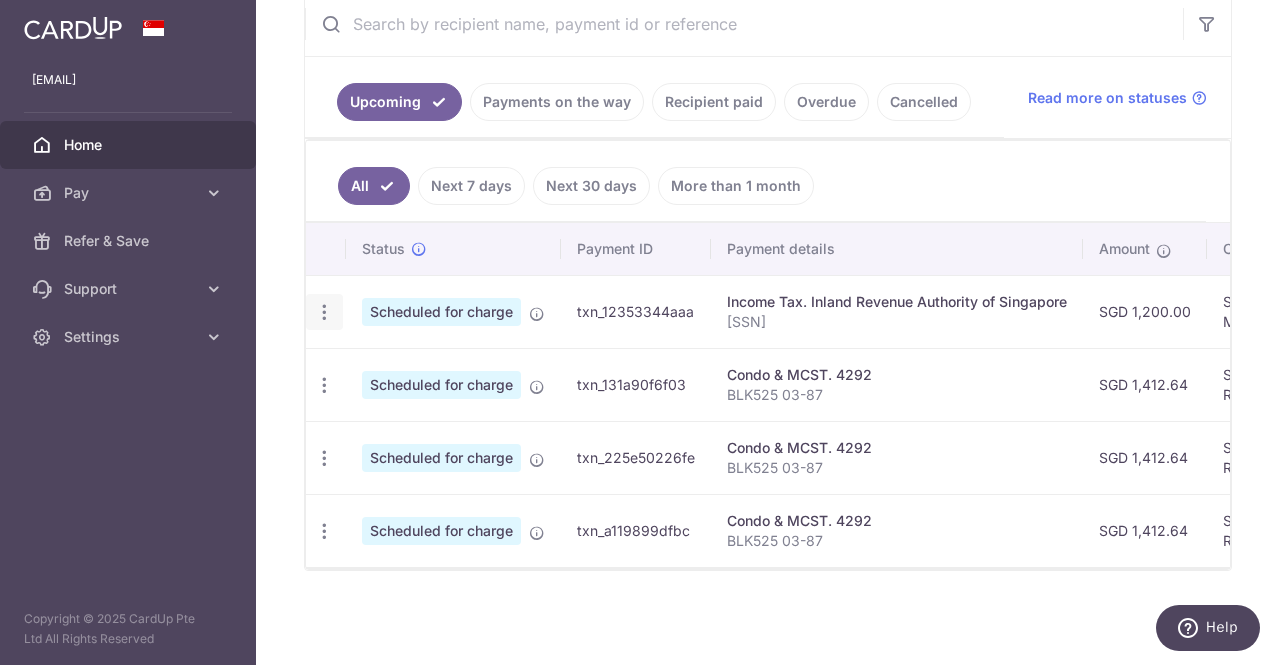 radio on "true" 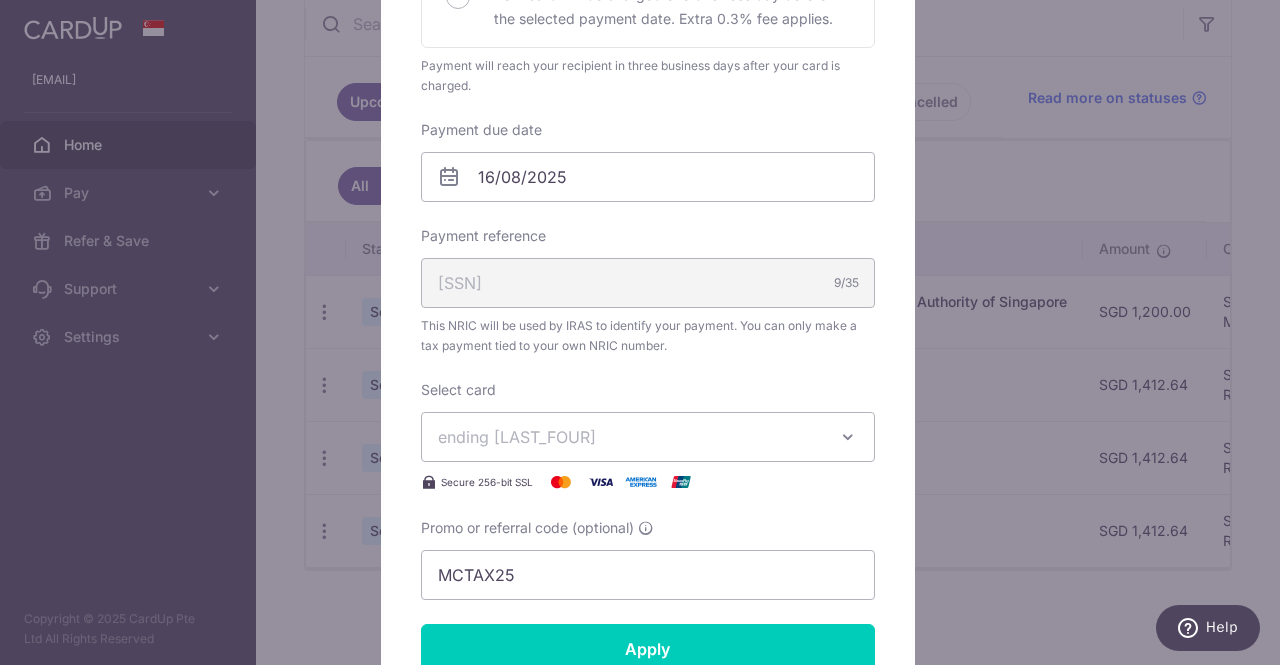 scroll, scrollTop: 500, scrollLeft: 0, axis: vertical 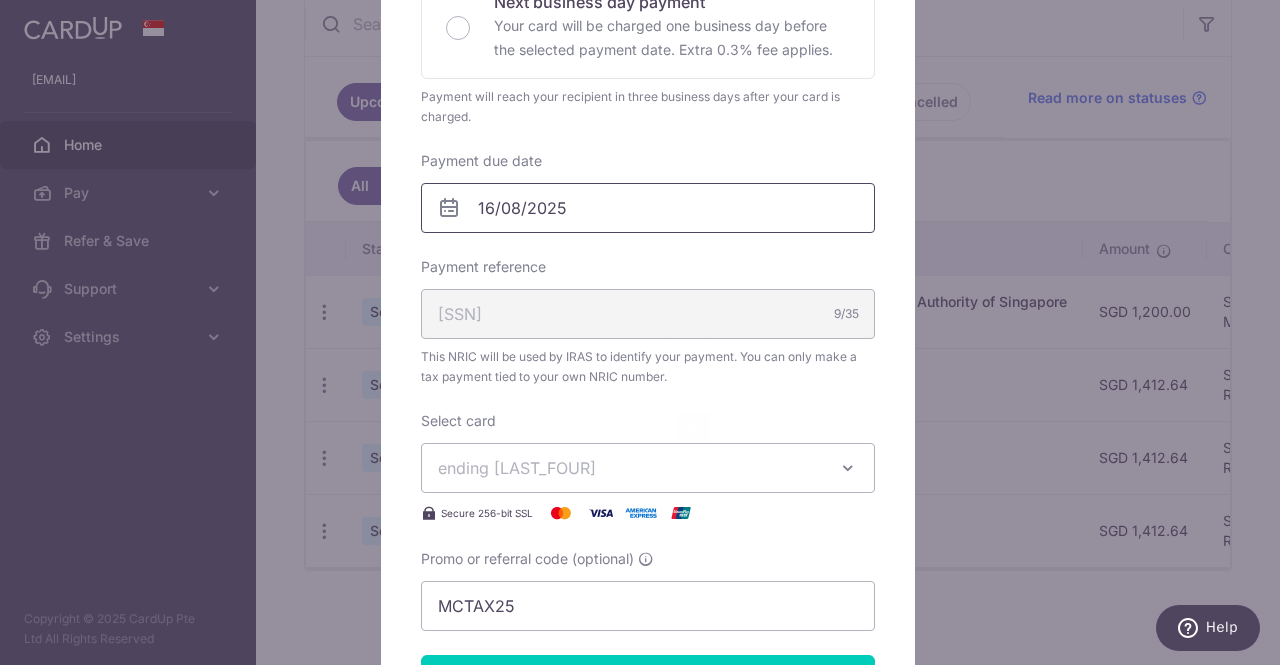 click on "16/08/2025" at bounding box center (648, 208) 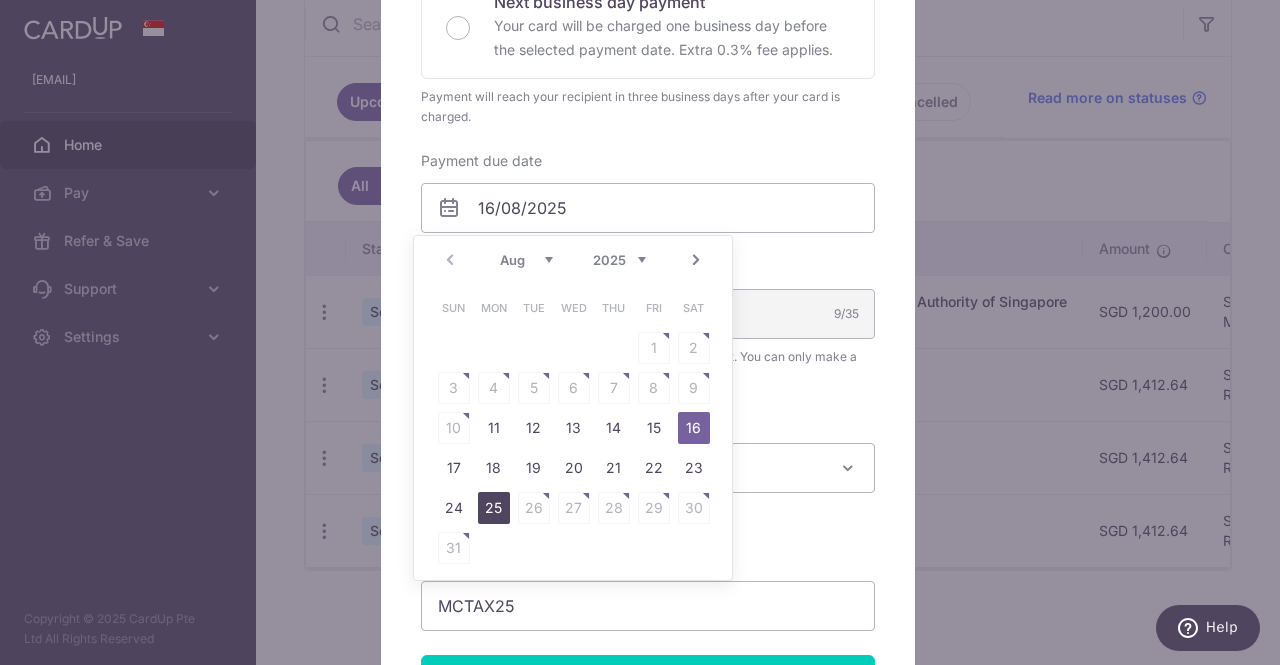 click on "25" at bounding box center [494, 508] 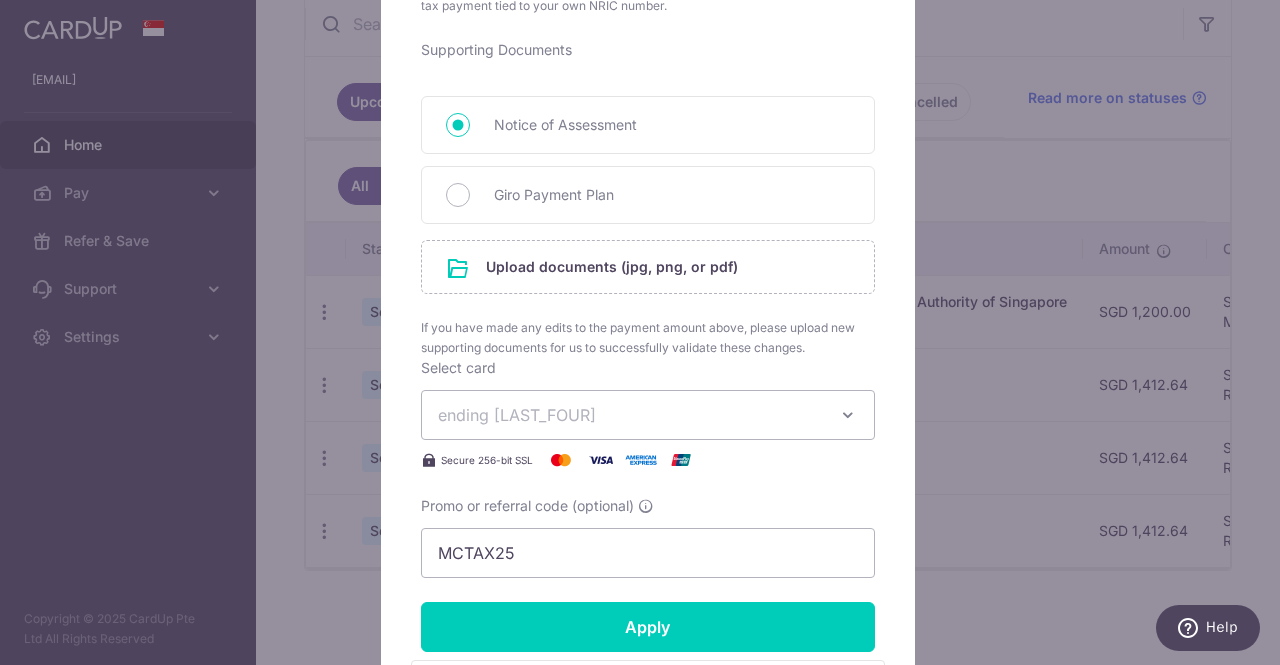 scroll, scrollTop: 900, scrollLeft: 0, axis: vertical 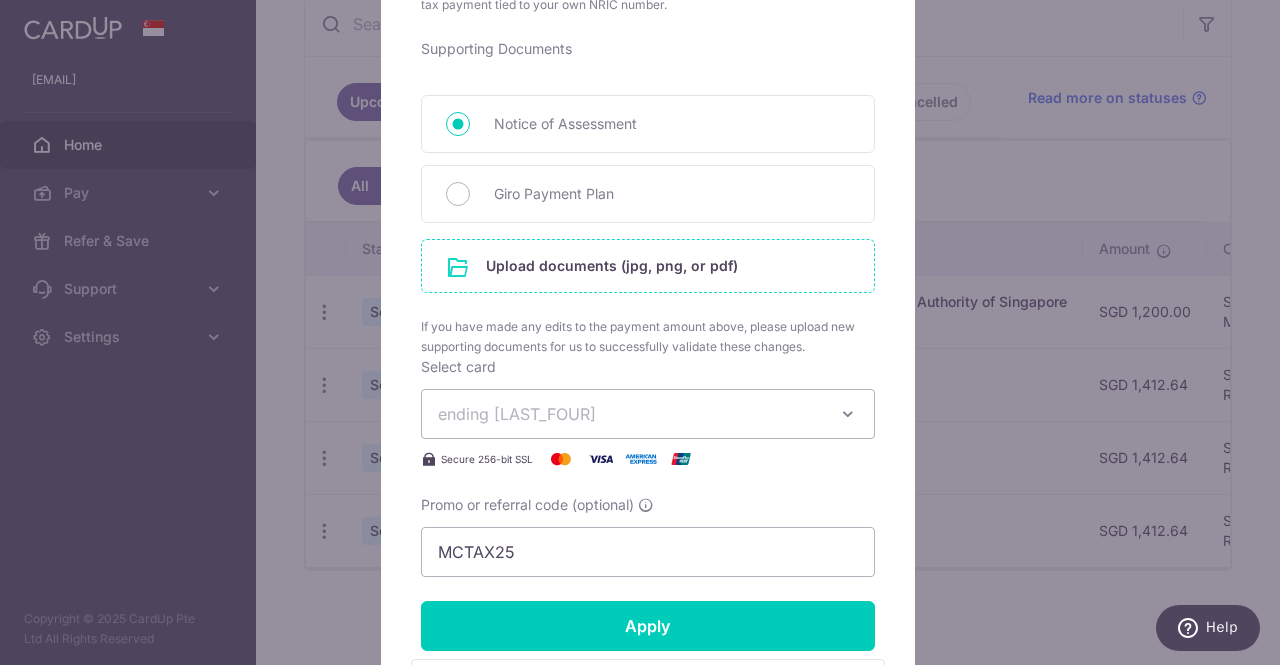 click at bounding box center (648, 266) 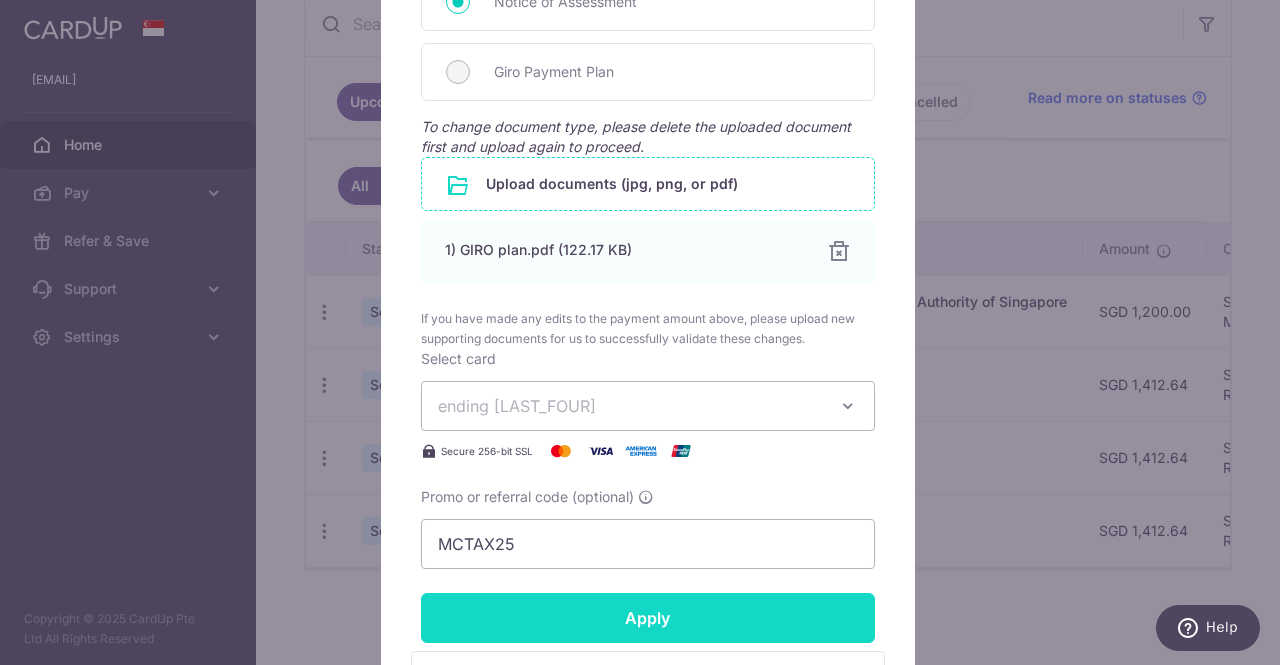 scroll, scrollTop: 1100, scrollLeft: 0, axis: vertical 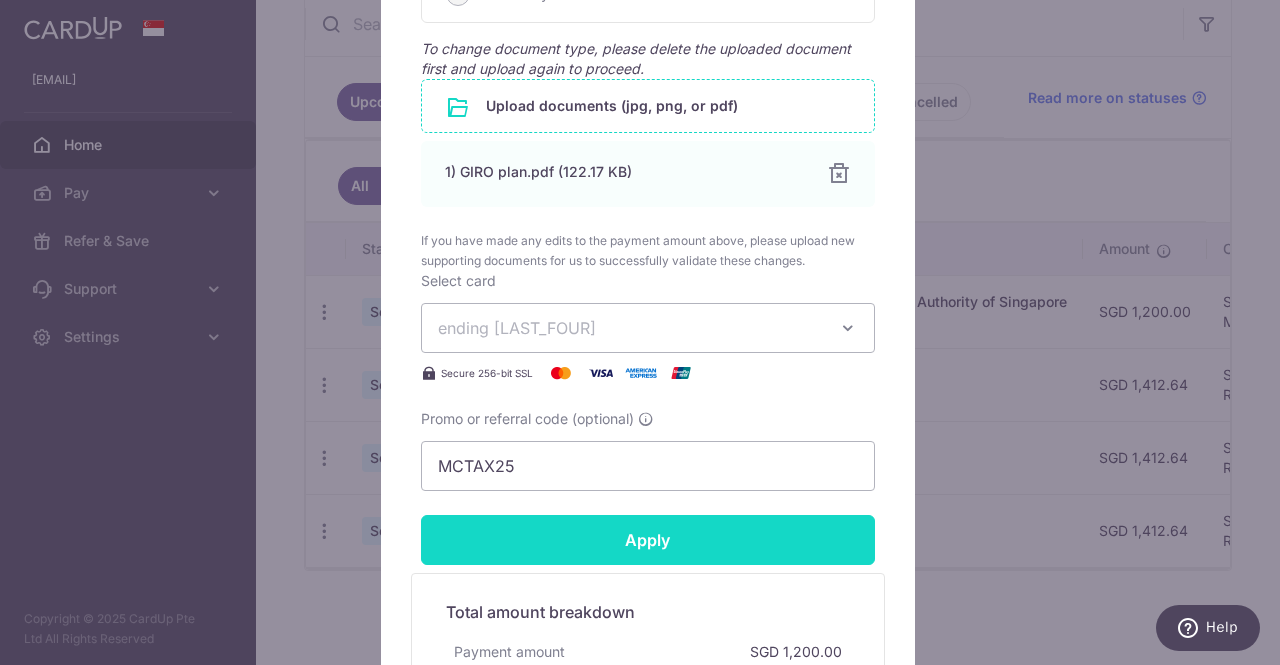 click on "Apply" at bounding box center [648, 540] 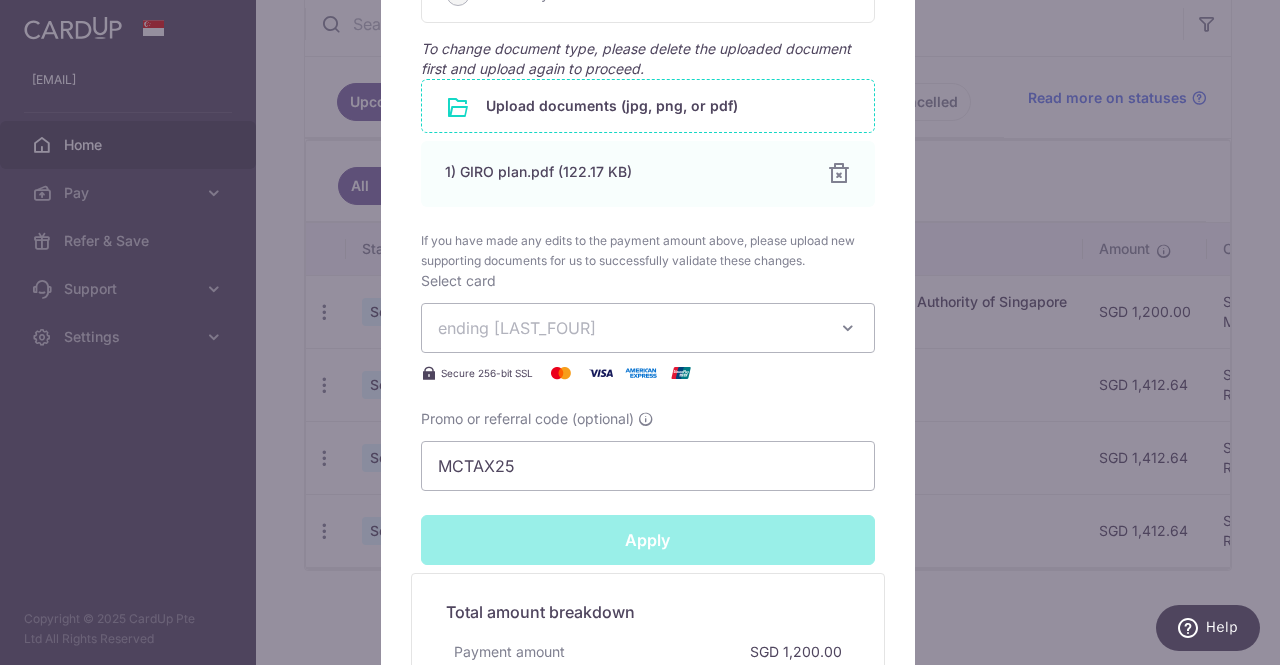 type on "Successfully Applied" 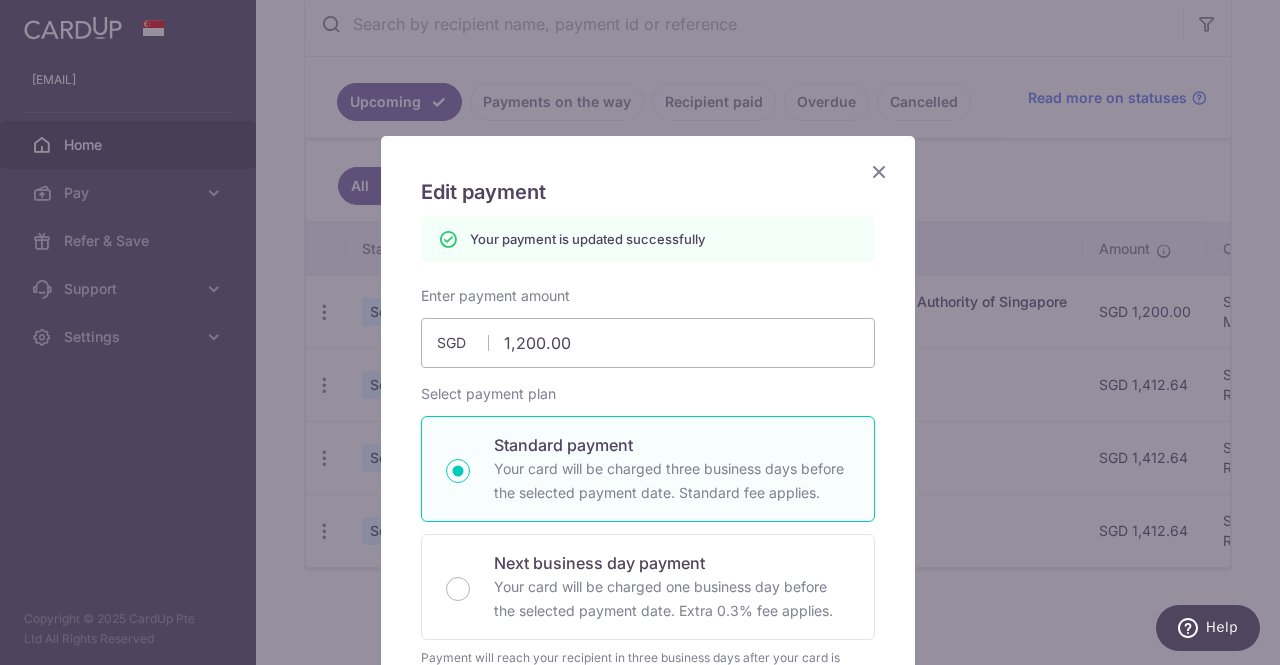 scroll, scrollTop: 0, scrollLeft: 0, axis: both 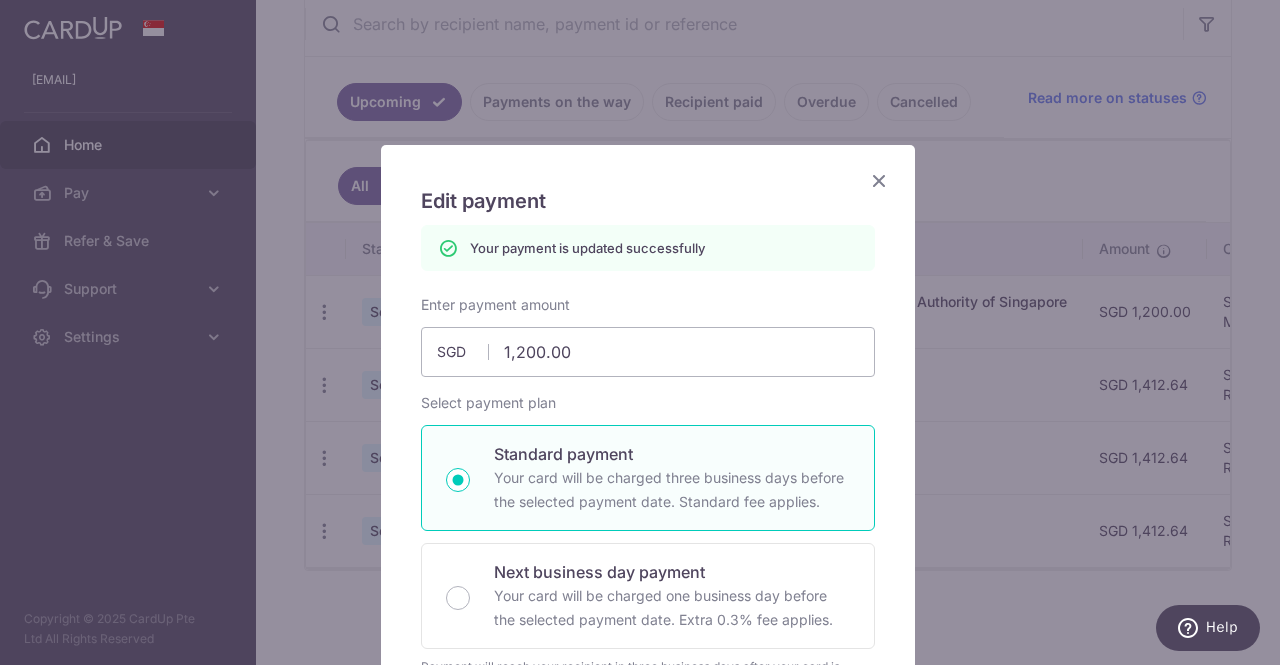 click at bounding box center [879, 180] 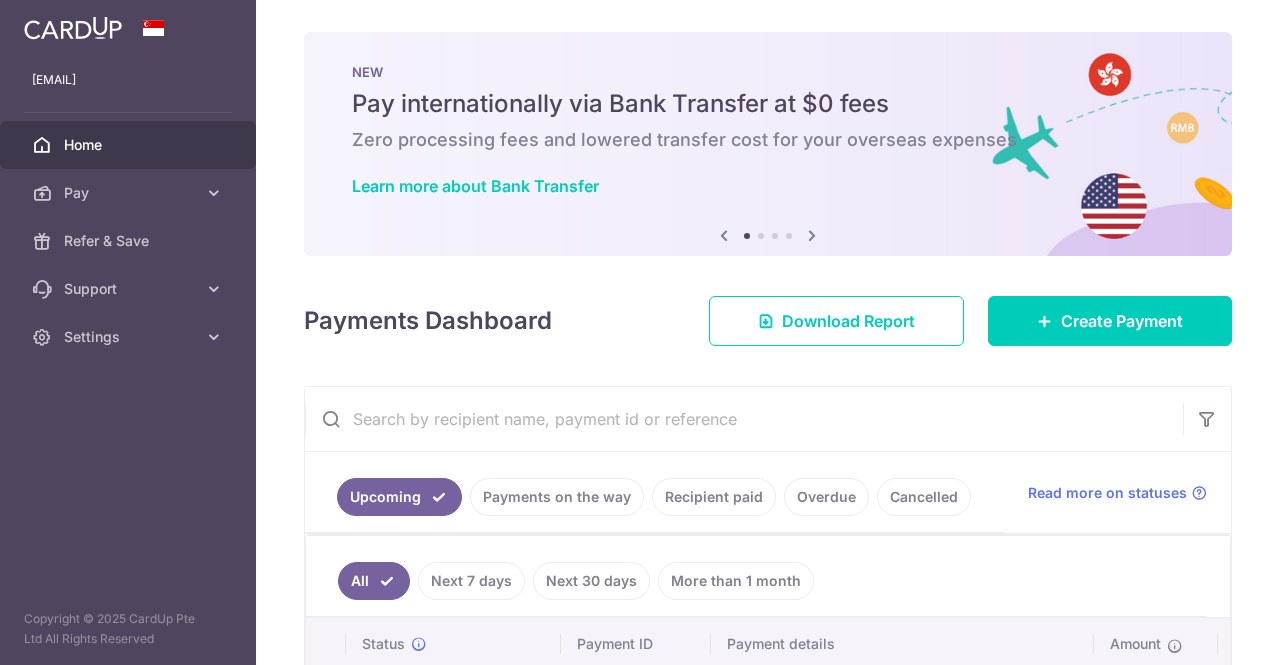 scroll, scrollTop: 0, scrollLeft: 0, axis: both 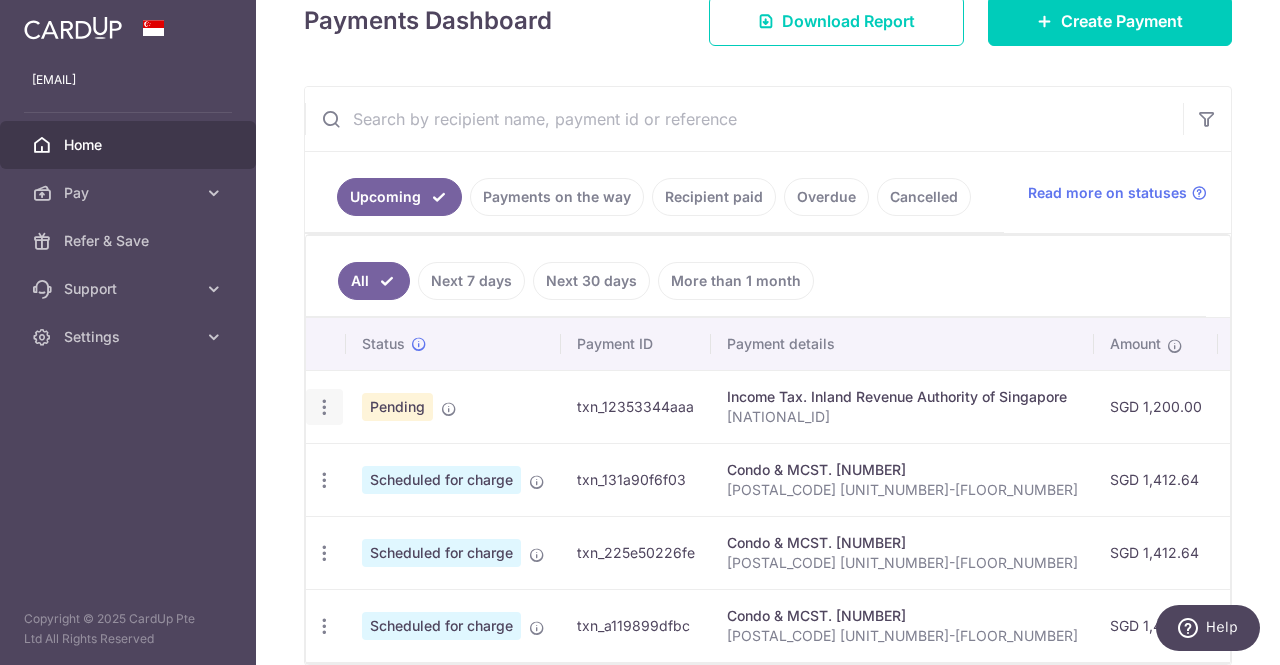 click at bounding box center (324, 407) 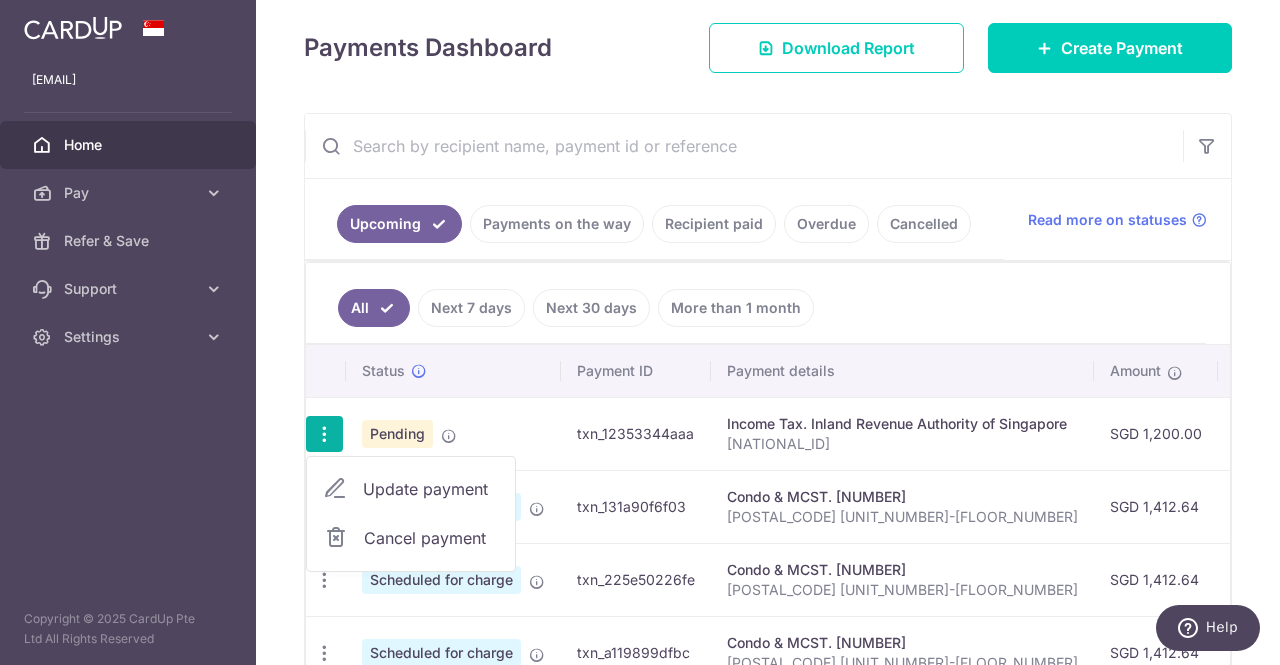 scroll, scrollTop: 397, scrollLeft: 0, axis: vertical 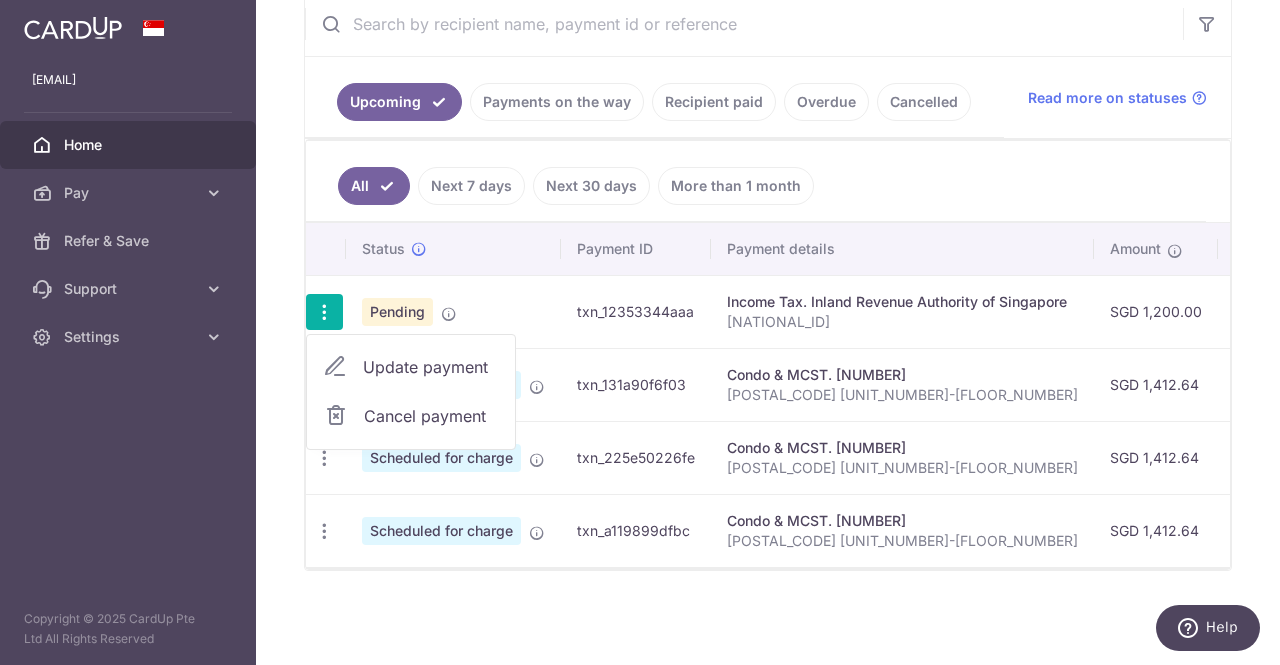 click on "All
Next 7 days
Next 30 days
More than 1 month" at bounding box center [756, 181] 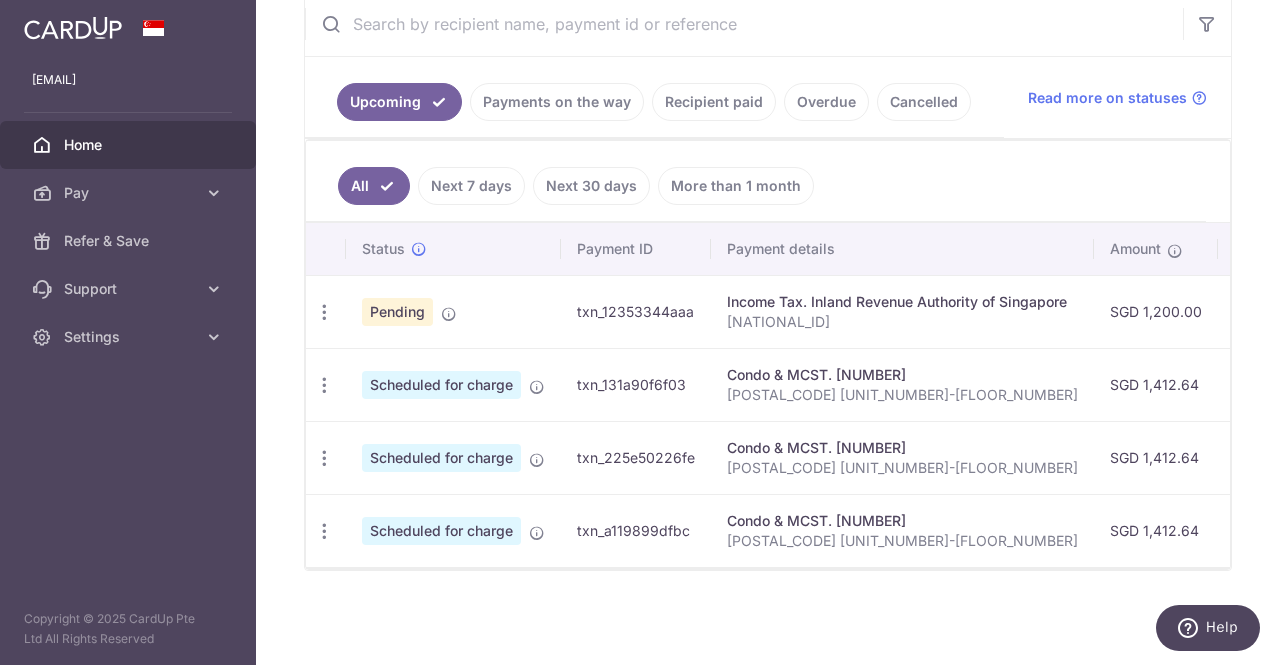 click on "Home" at bounding box center (130, 145) 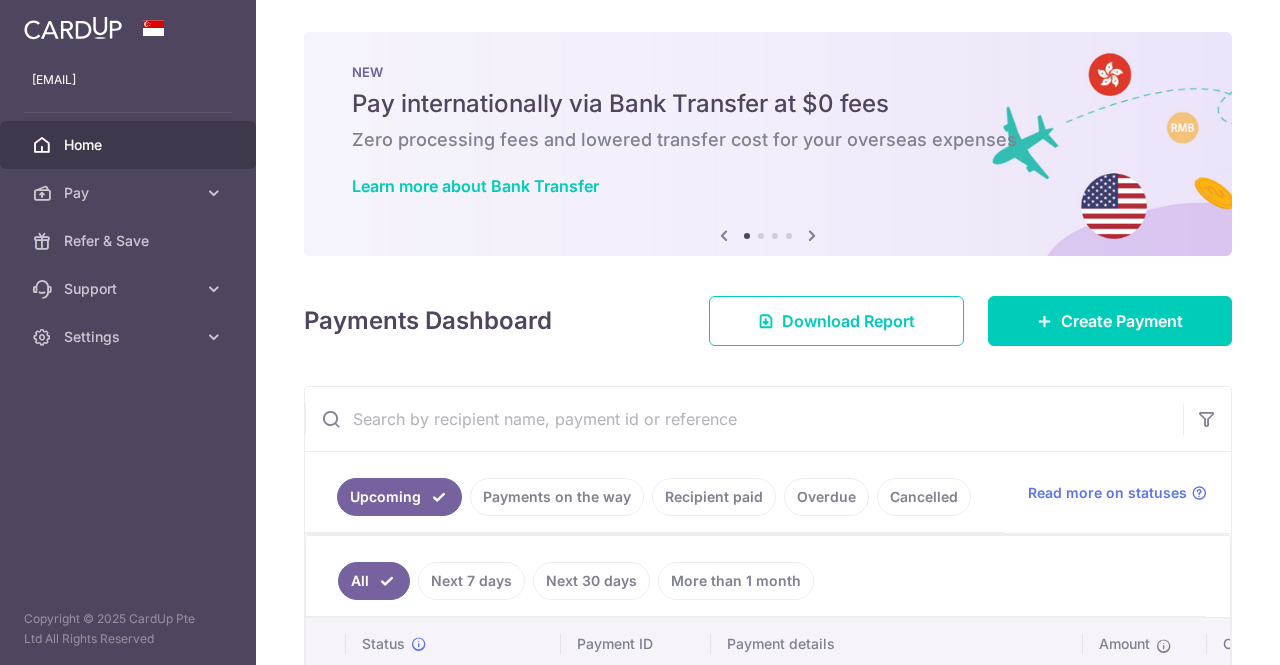 scroll, scrollTop: 0, scrollLeft: 0, axis: both 